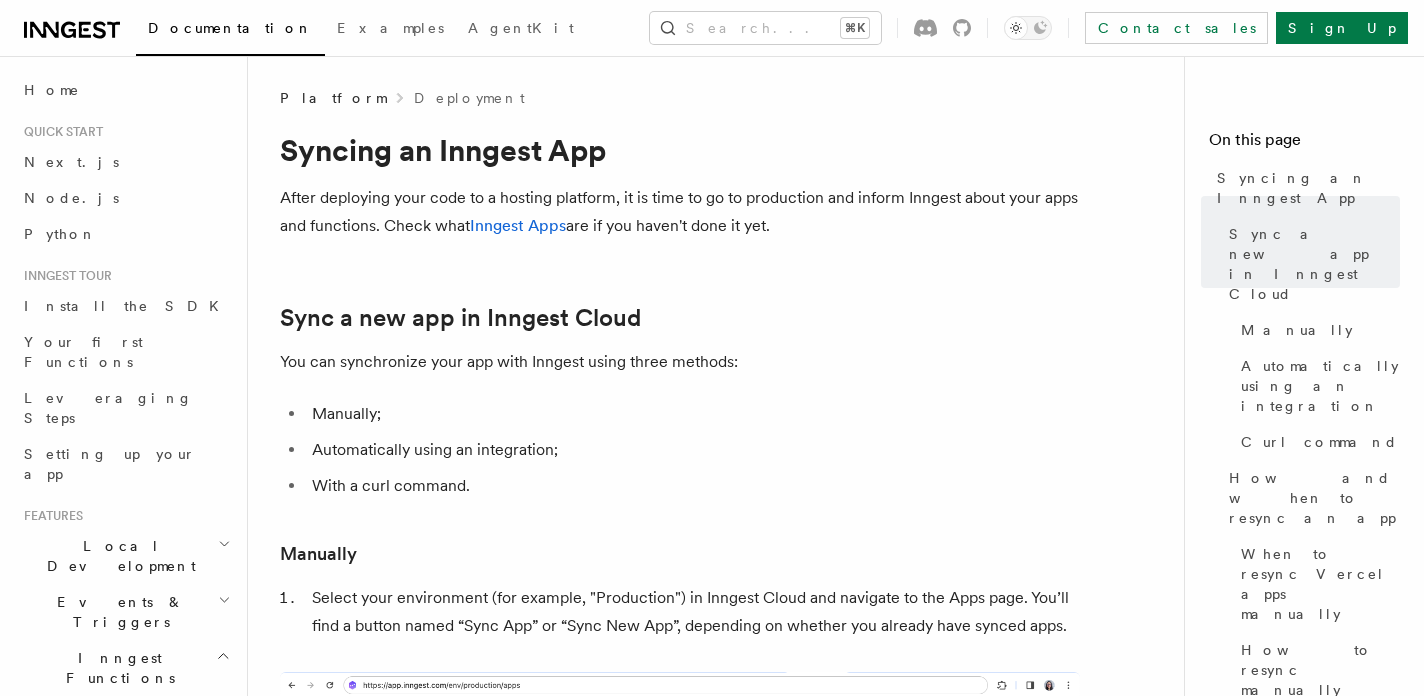 scroll, scrollTop: 396, scrollLeft: 0, axis: vertical 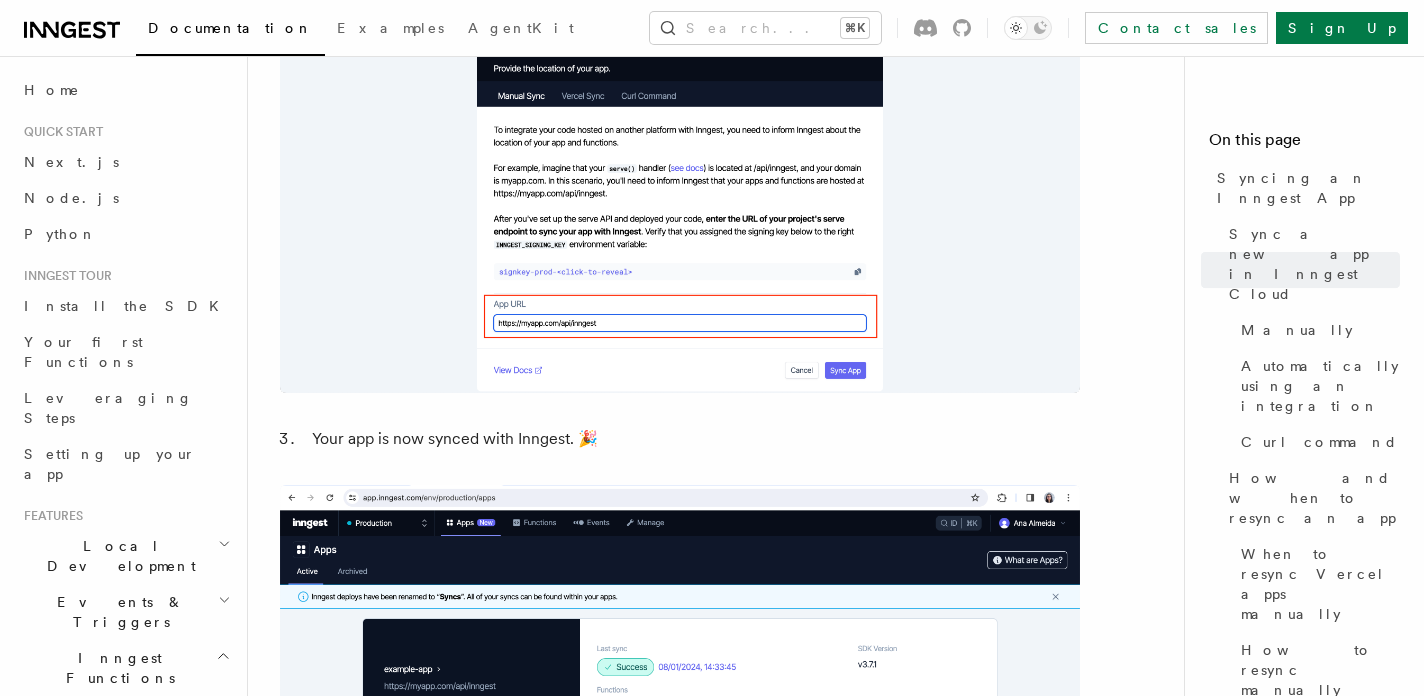 click 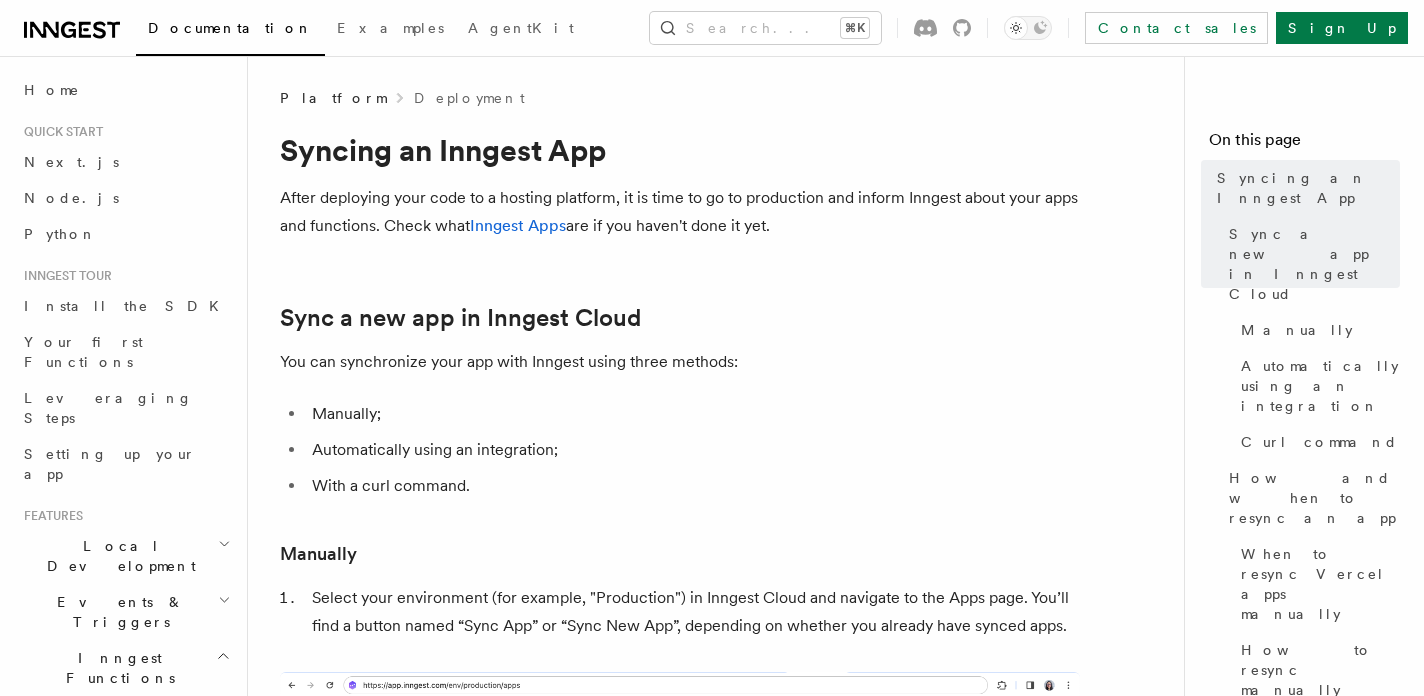 scroll, scrollTop: 0, scrollLeft: 0, axis: both 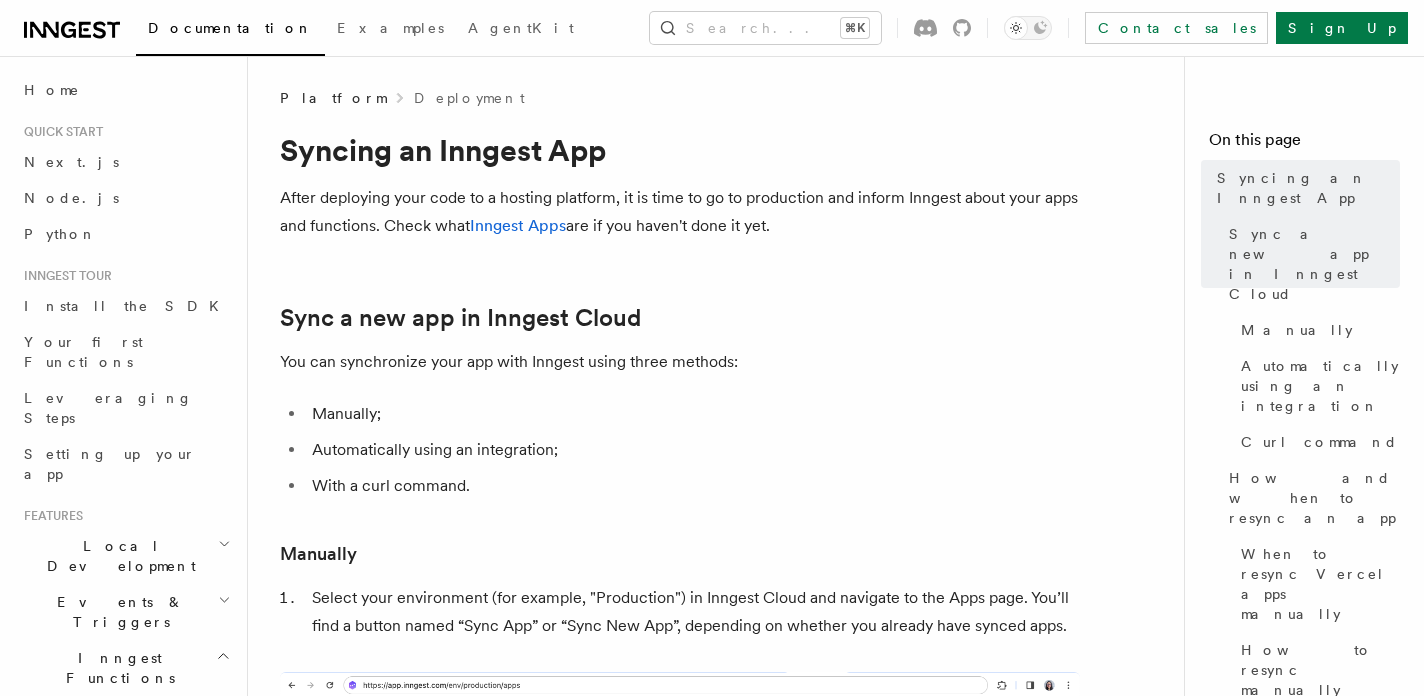 click 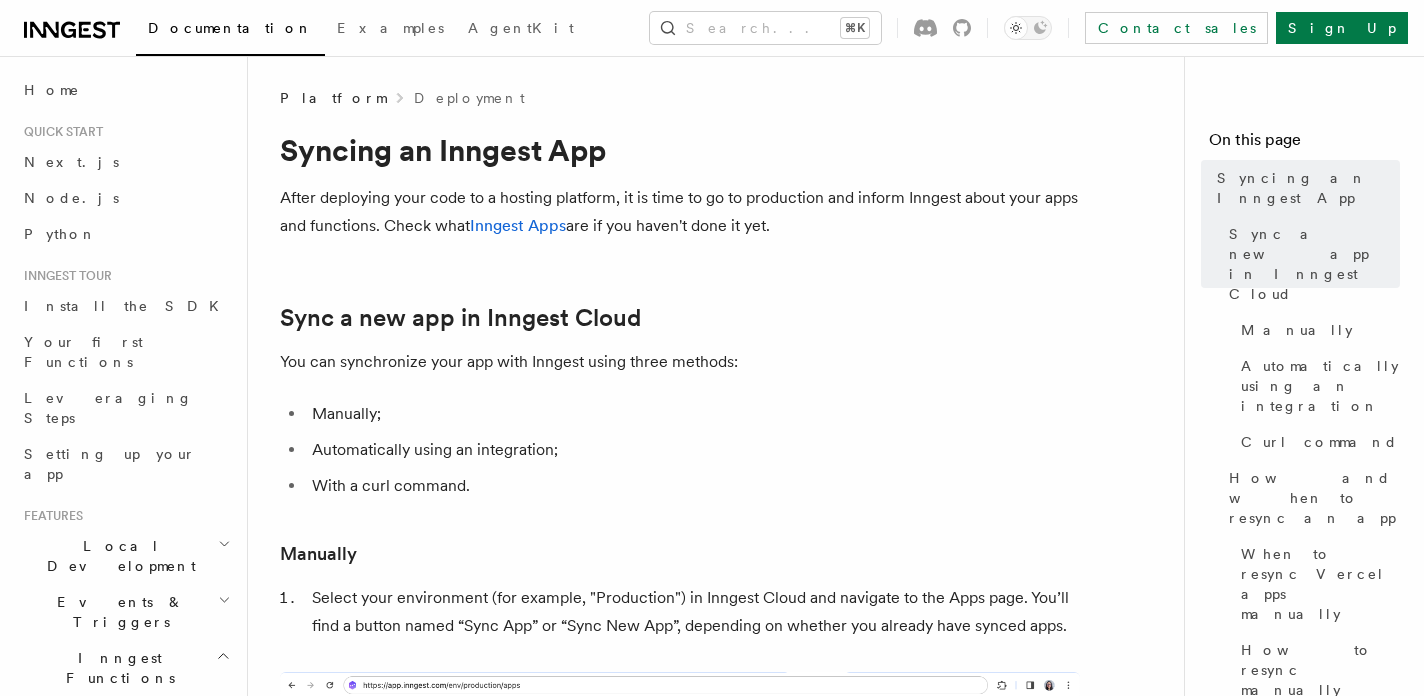 scroll, scrollTop: 0, scrollLeft: 0, axis: both 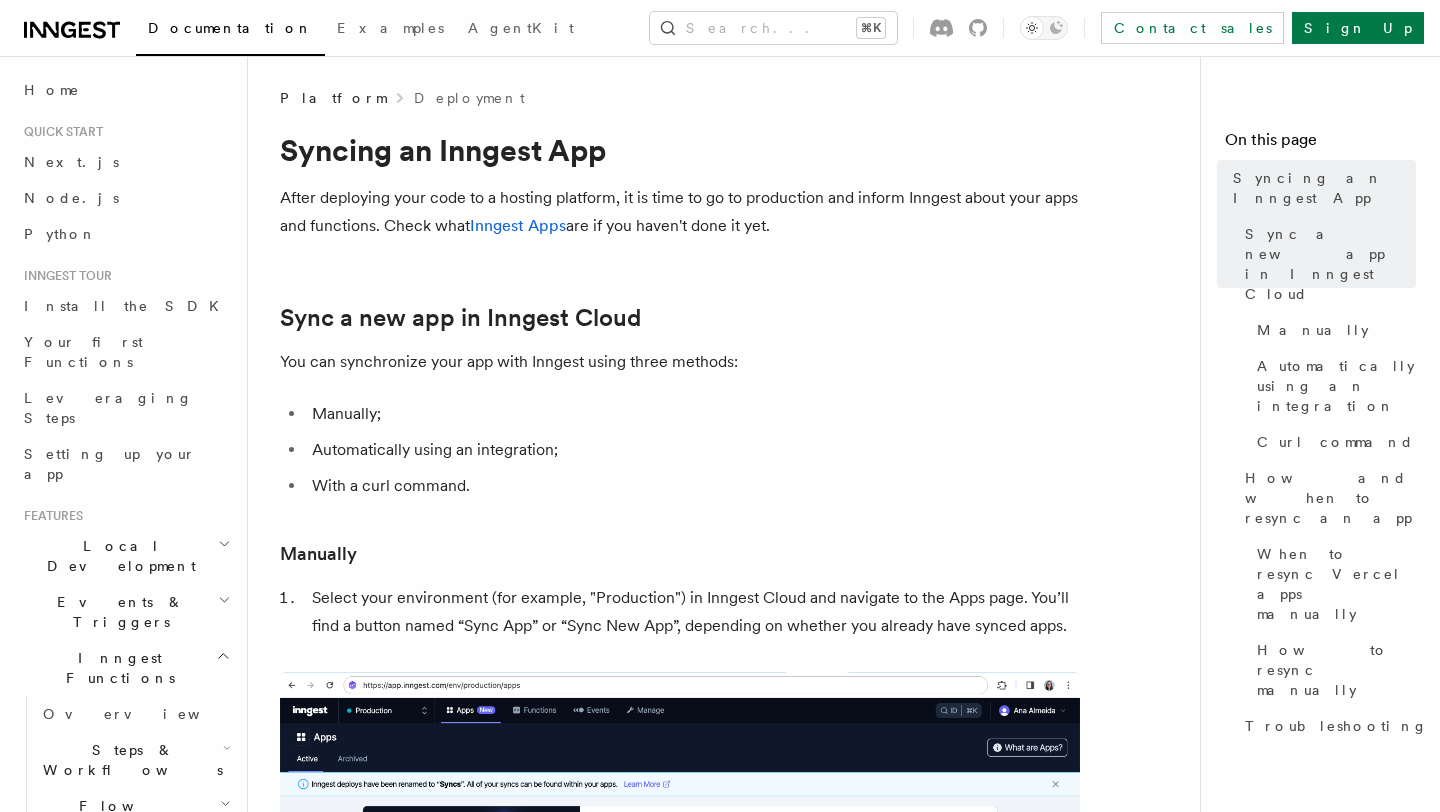 click 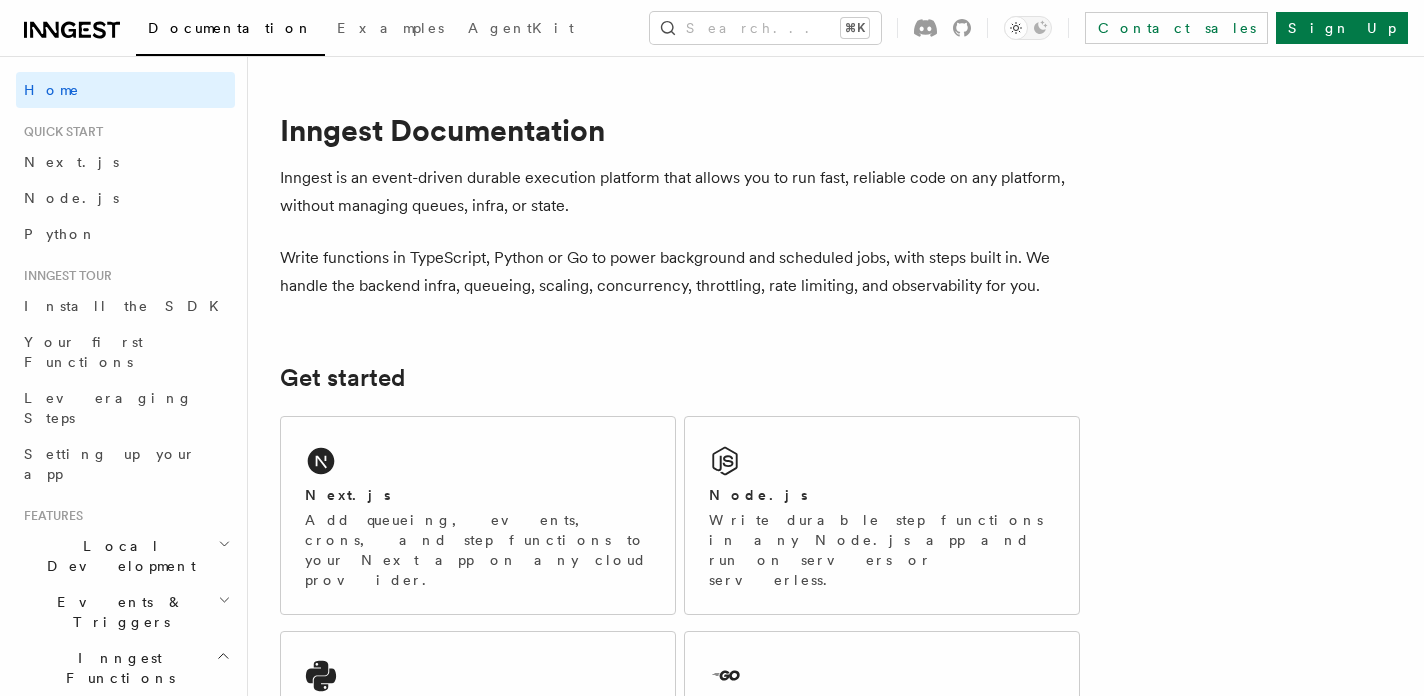 scroll, scrollTop: 0, scrollLeft: 0, axis: both 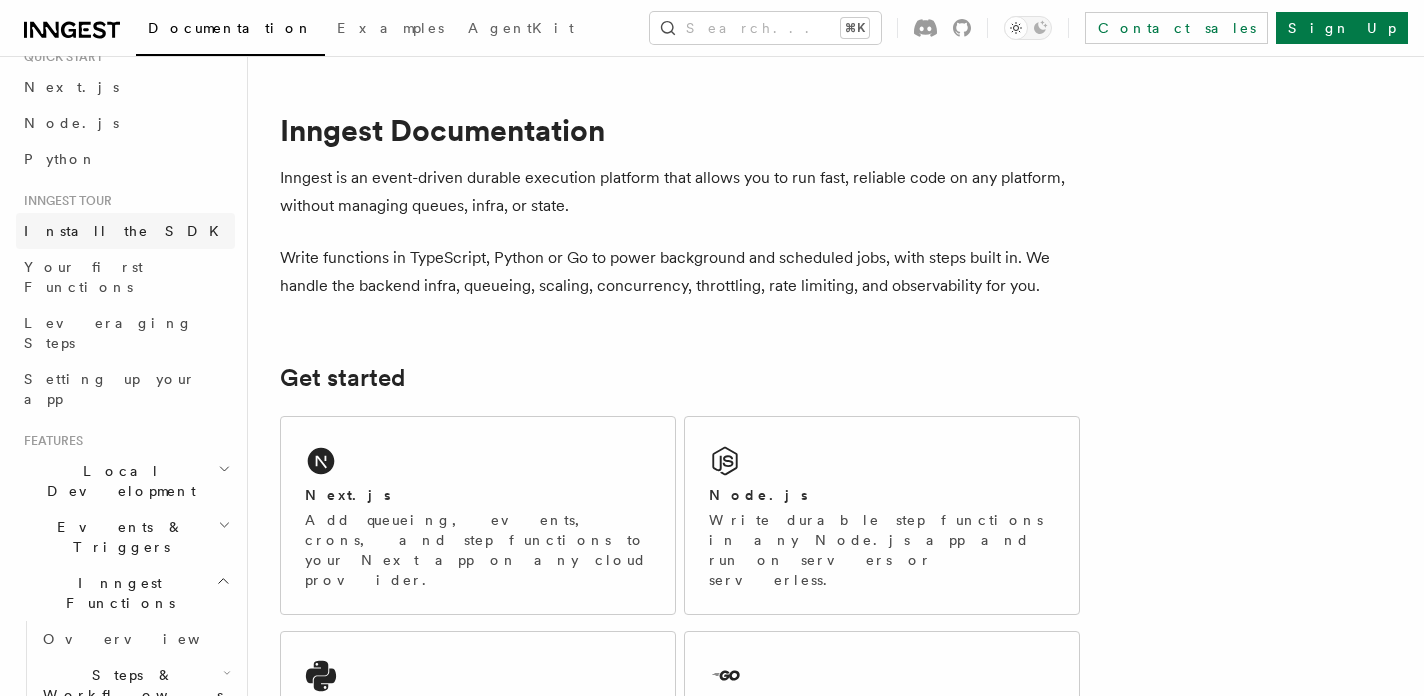 click on "Install the SDK" at bounding box center (125, 231) 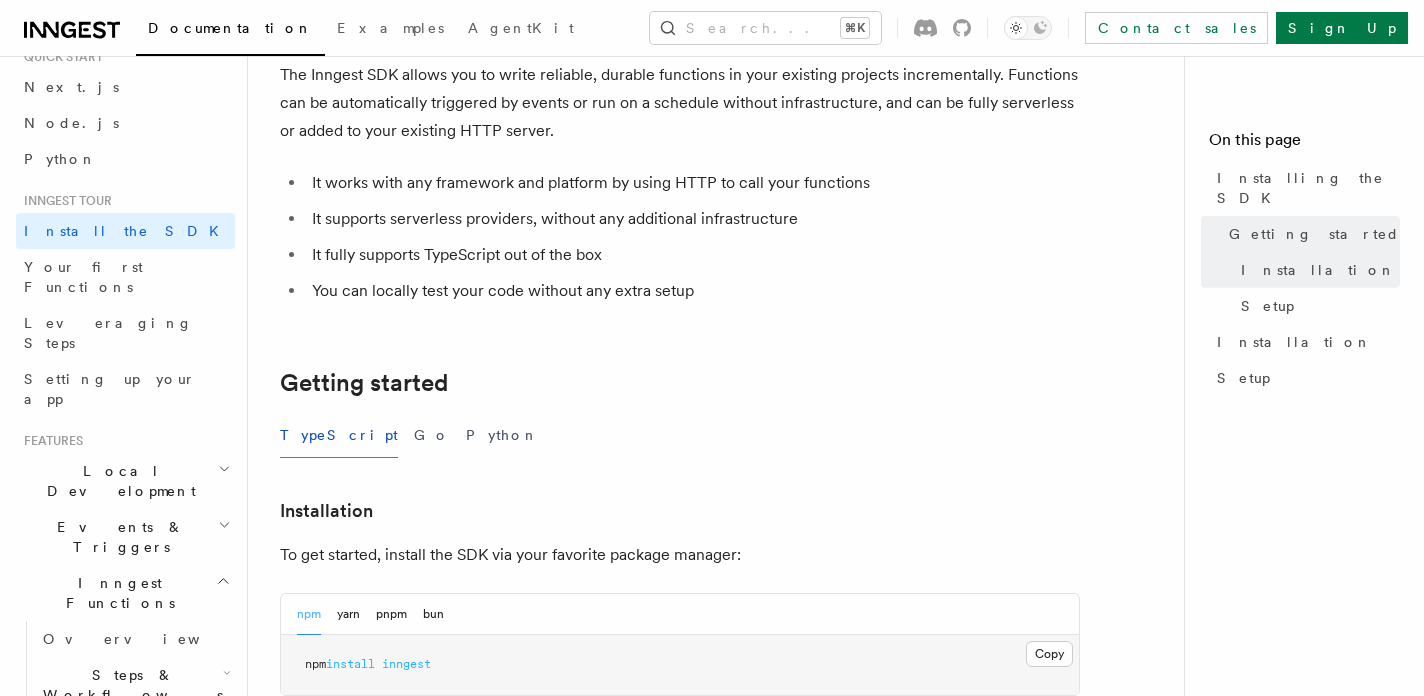 scroll, scrollTop: 0, scrollLeft: 0, axis: both 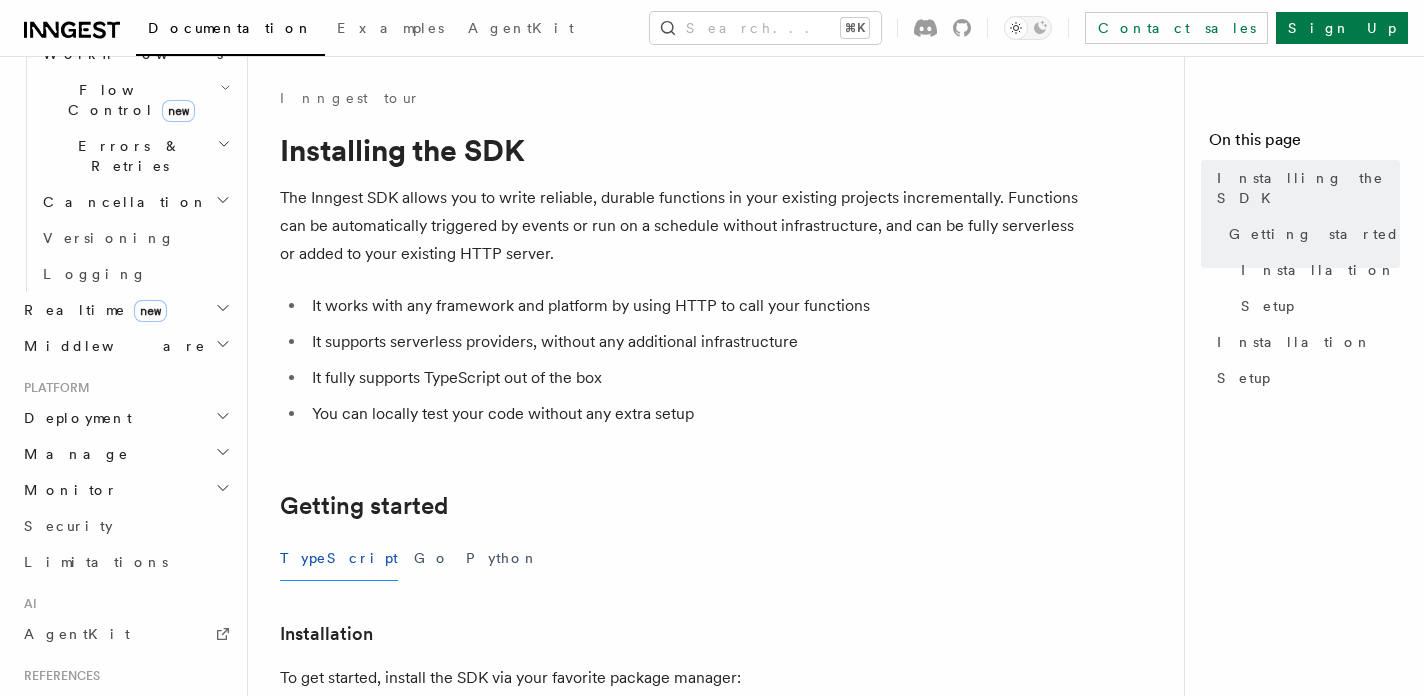 click on "Deployment" at bounding box center [125, 418] 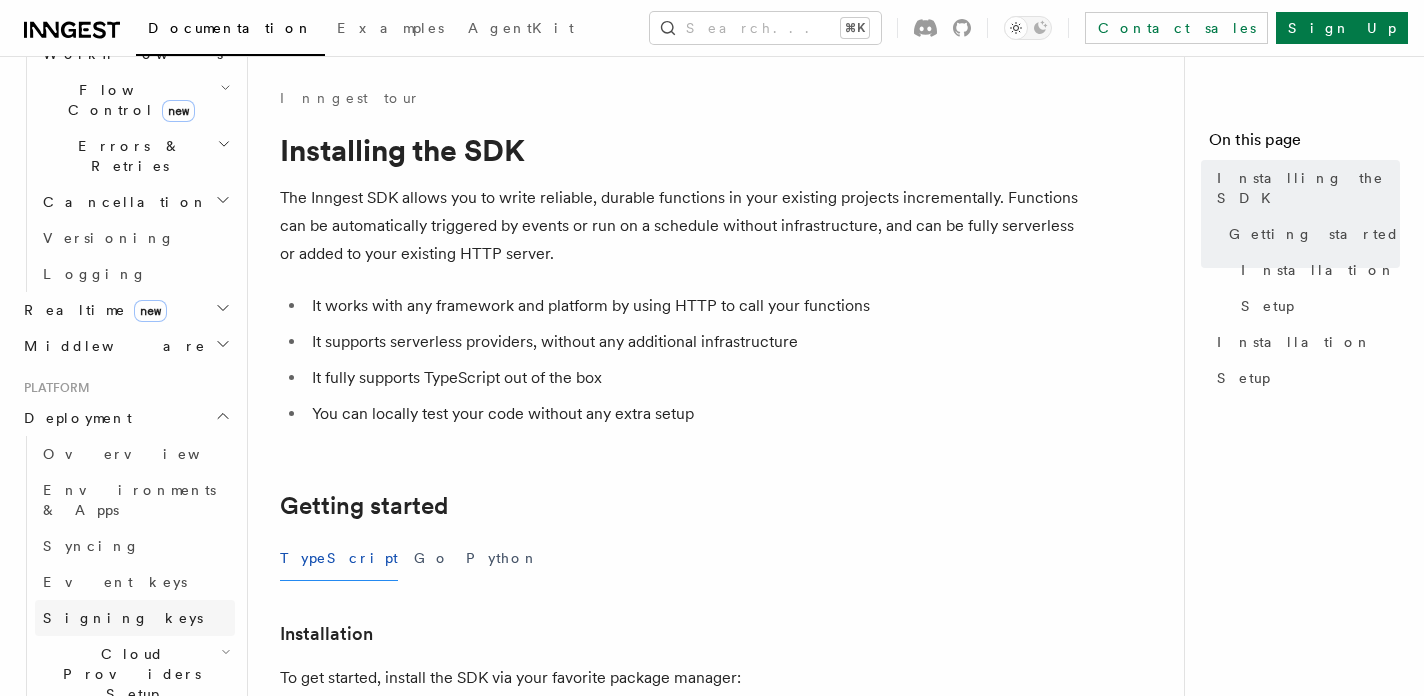 click on "Signing keys" at bounding box center (135, 618) 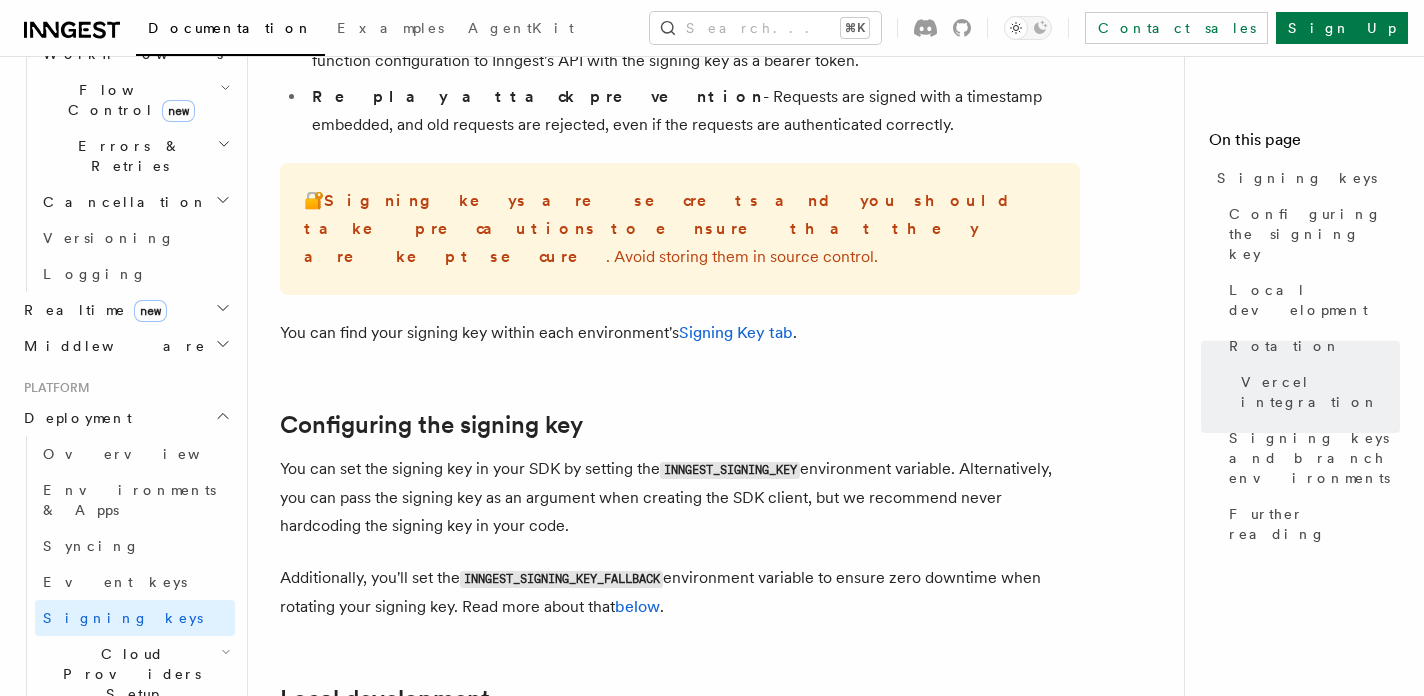 scroll, scrollTop: 0, scrollLeft: 0, axis: both 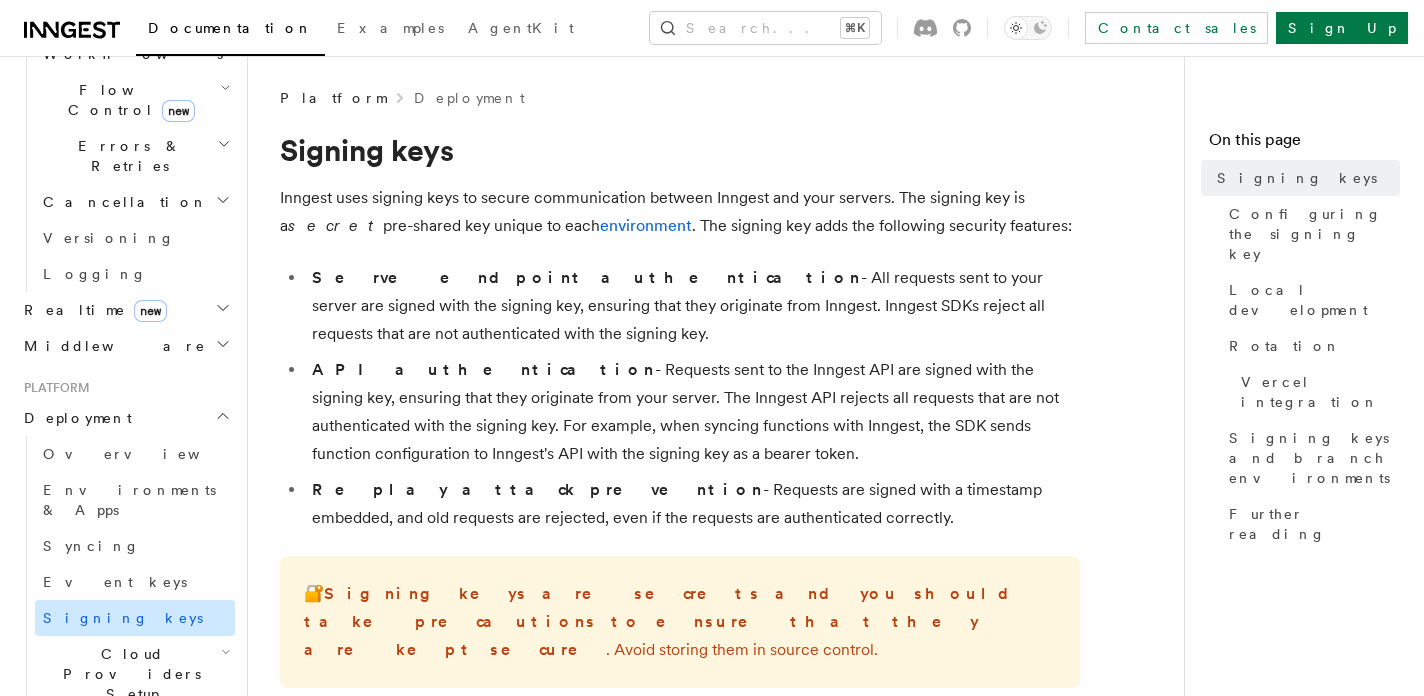 click on "Signing keys" at bounding box center (135, 618) 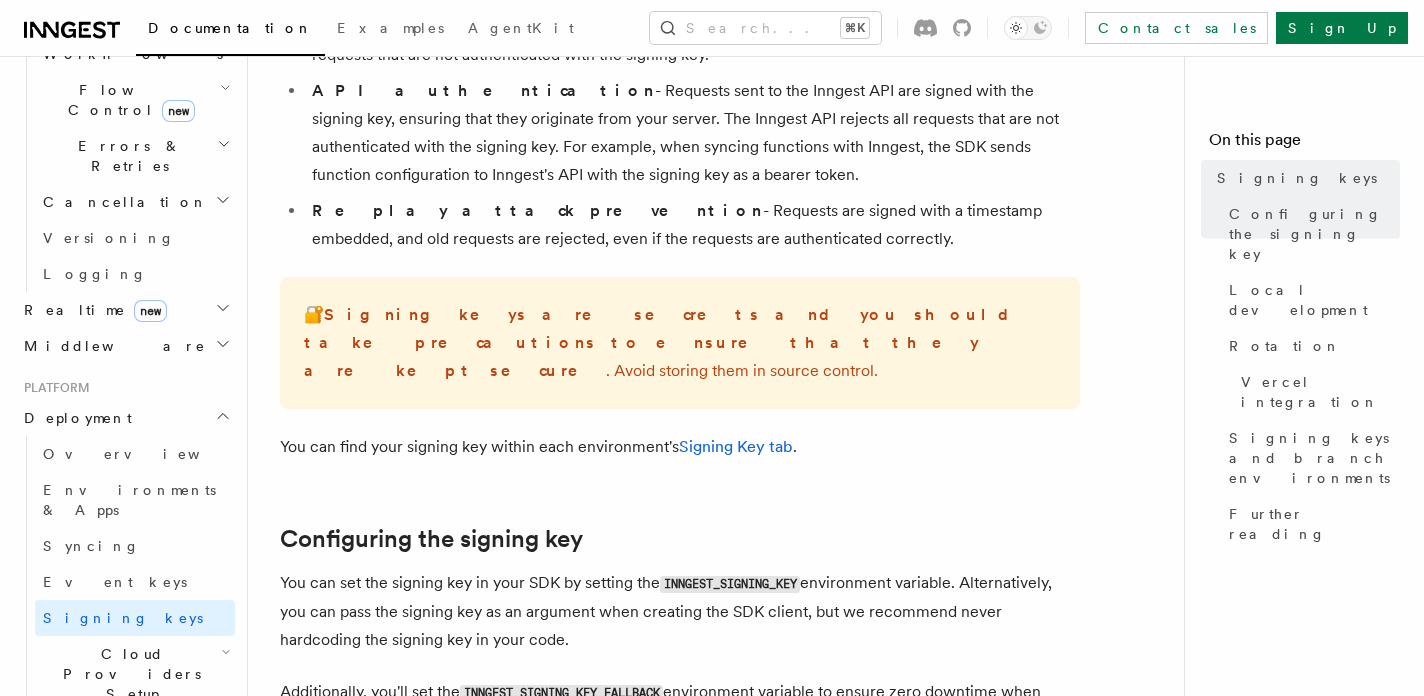 scroll, scrollTop: 291, scrollLeft: 0, axis: vertical 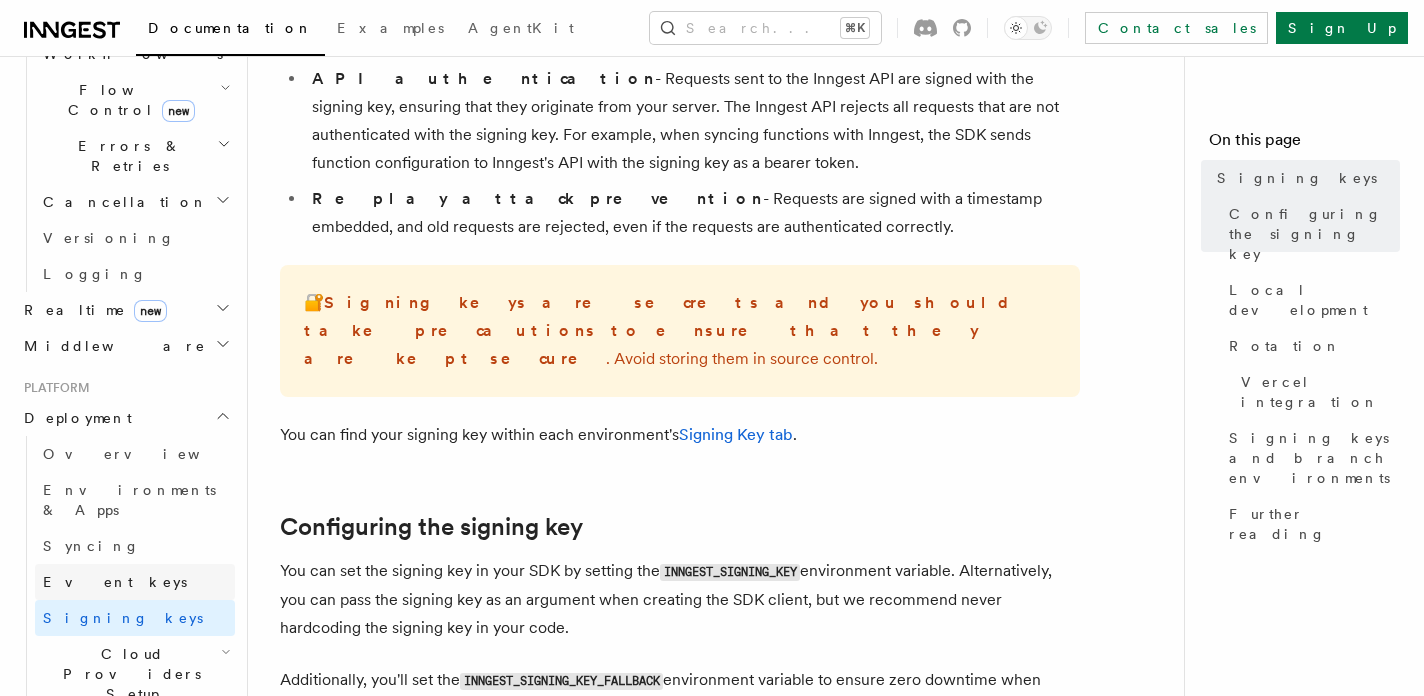 click on "Event keys" at bounding box center (135, 582) 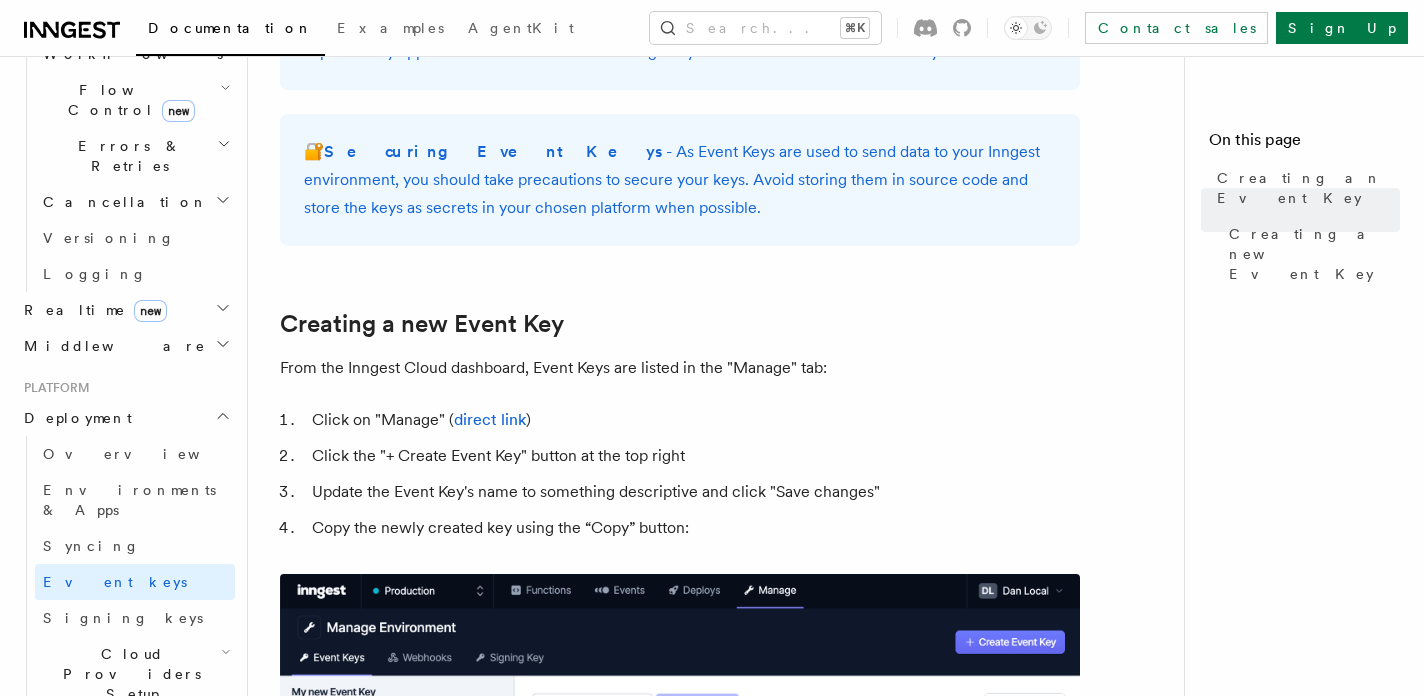 scroll, scrollTop: 0, scrollLeft: 0, axis: both 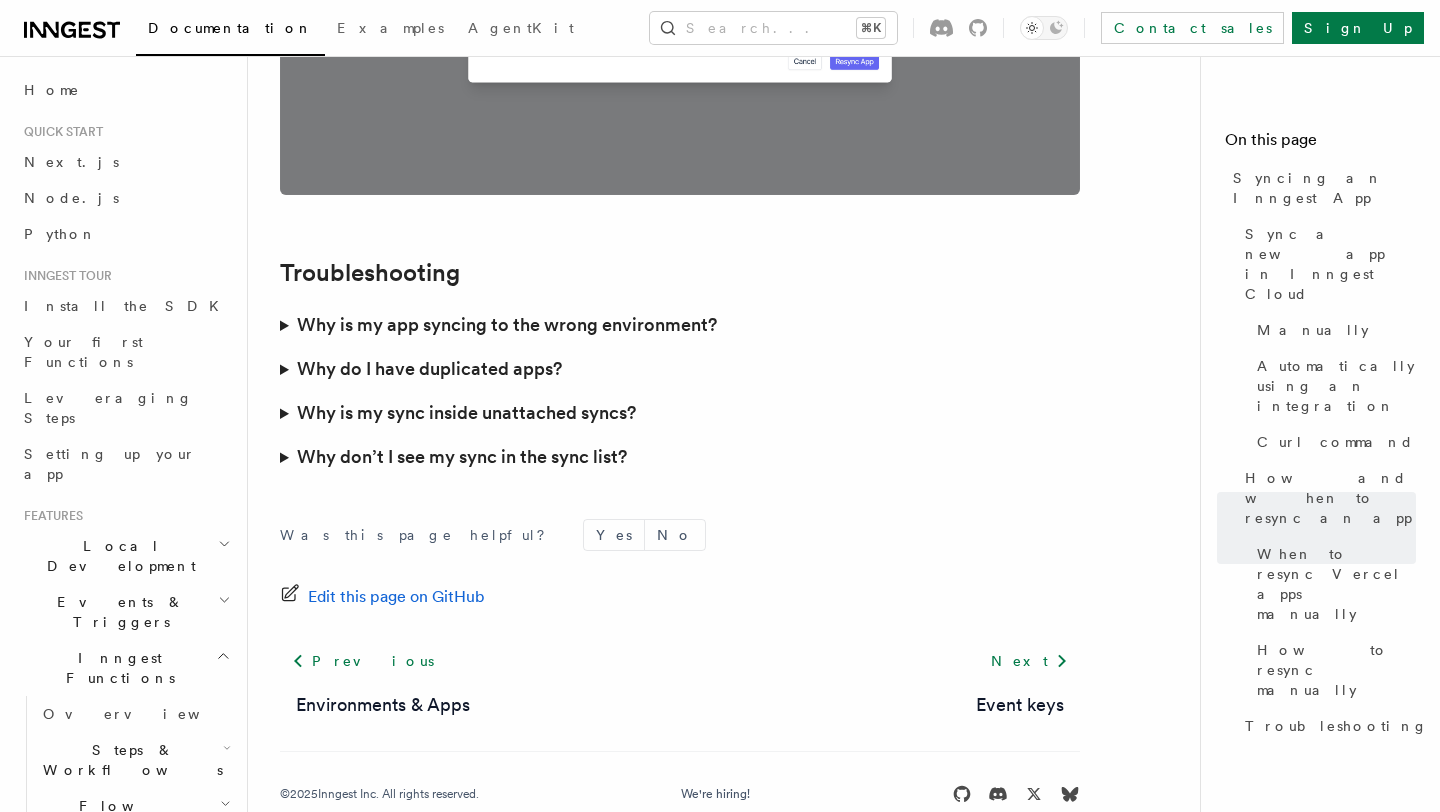 click on "Previous Environments & Apps Next Event keys" at bounding box center [680, 681] 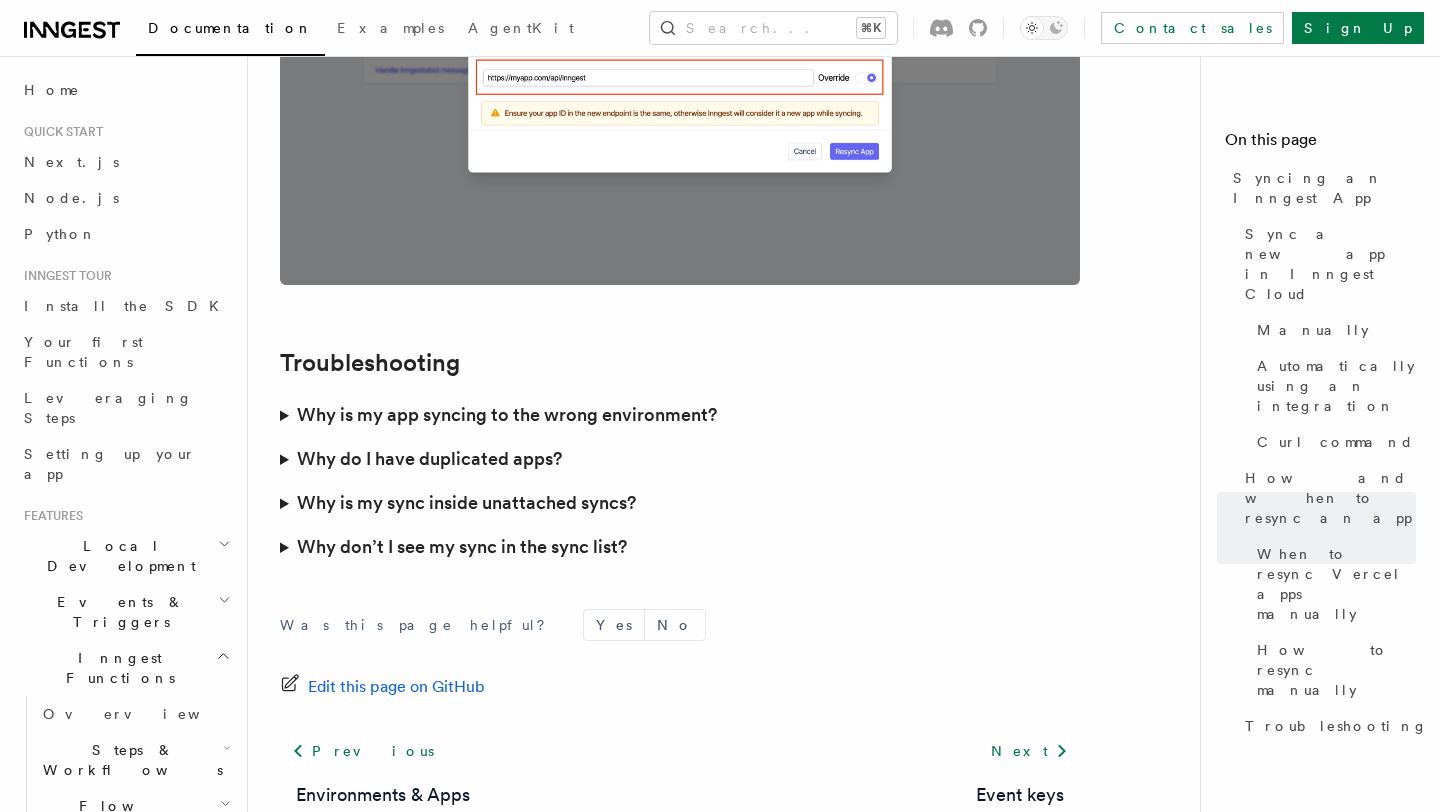 scroll, scrollTop: 5734, scrollLeft: 0, axis: vertical 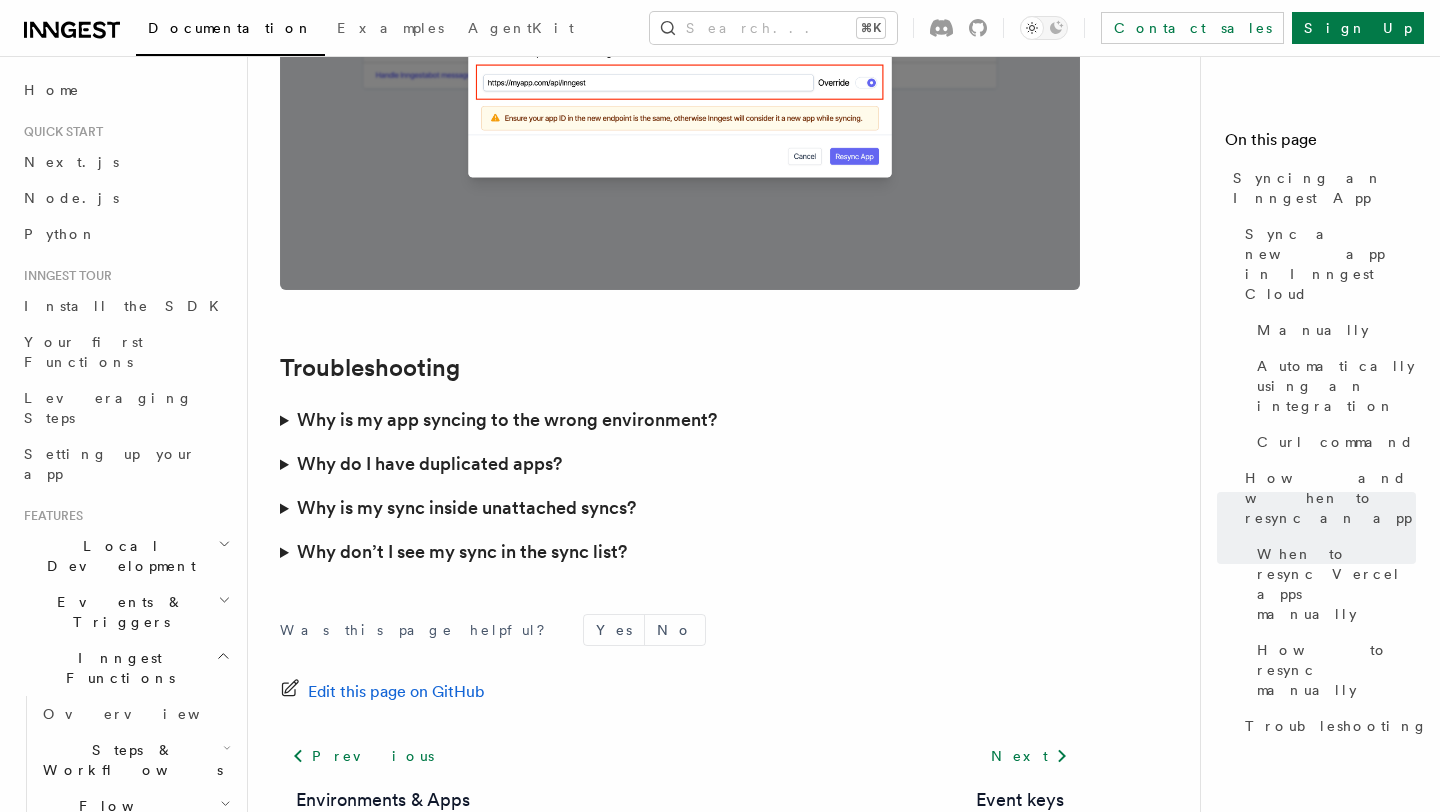click on "Why is my app syncing to the wrong environment?" at bounding box center (507, 420) 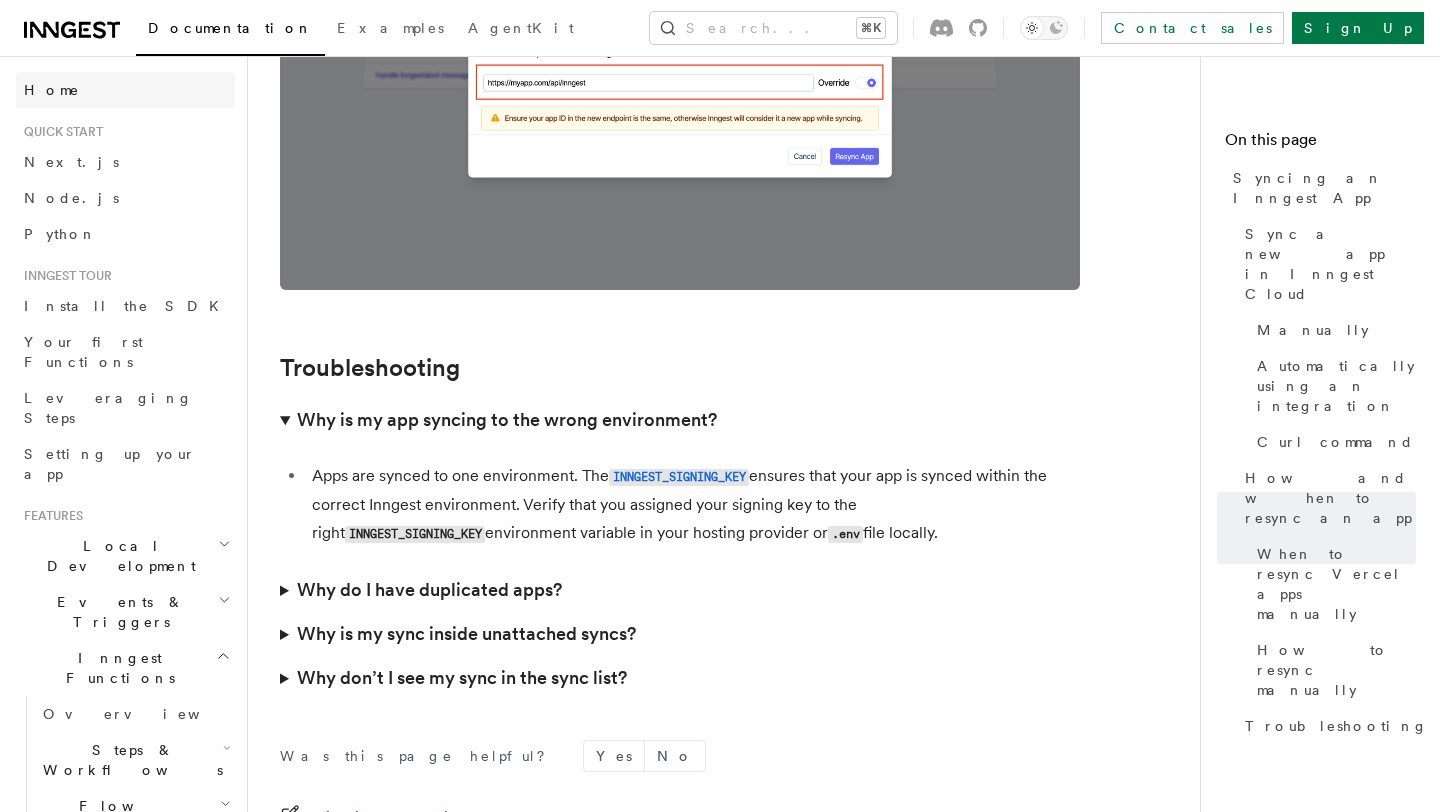 click on "Home" at bounding box center (52, 90) 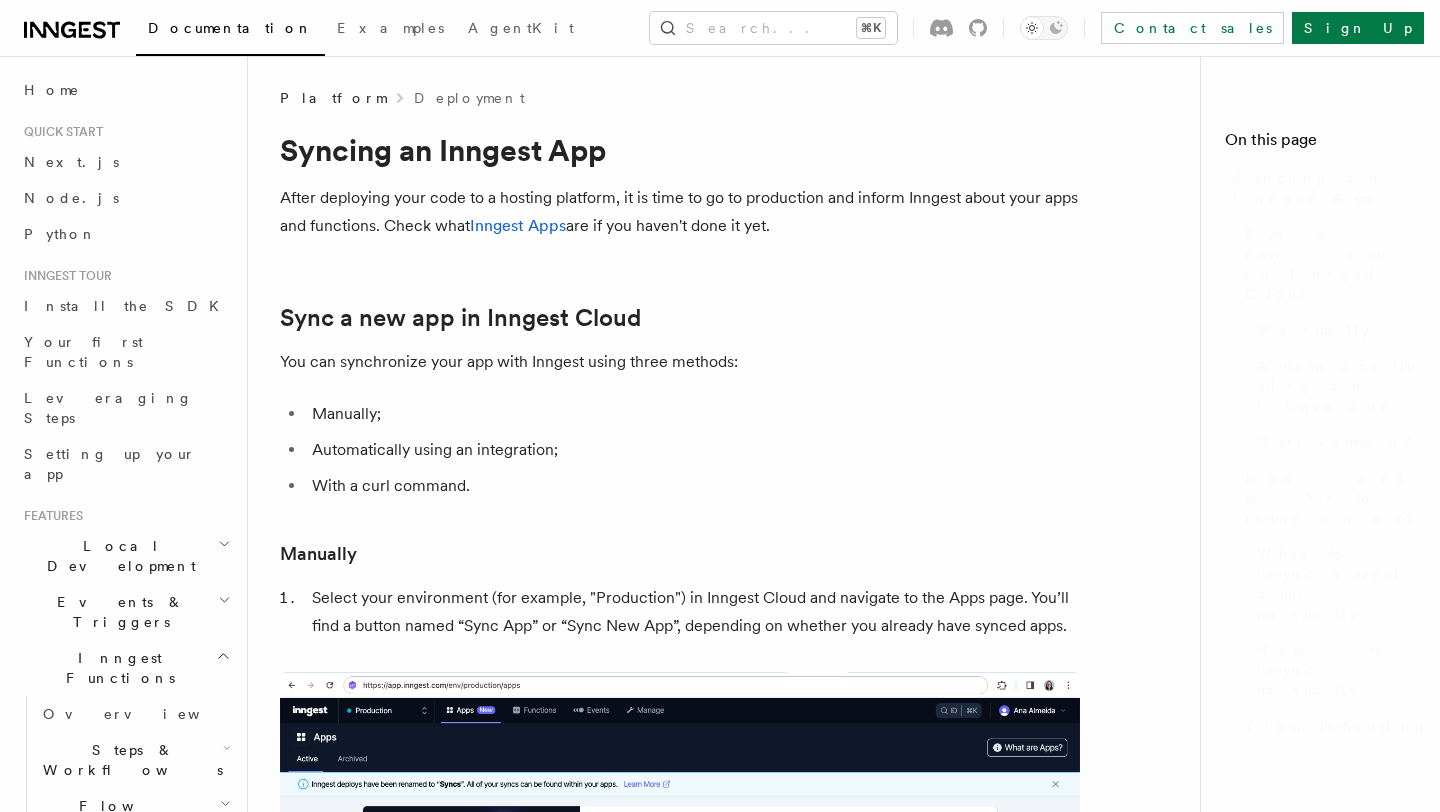 scroll, scrollTop: 4872, scrollLeft: 0, axis: vertical 